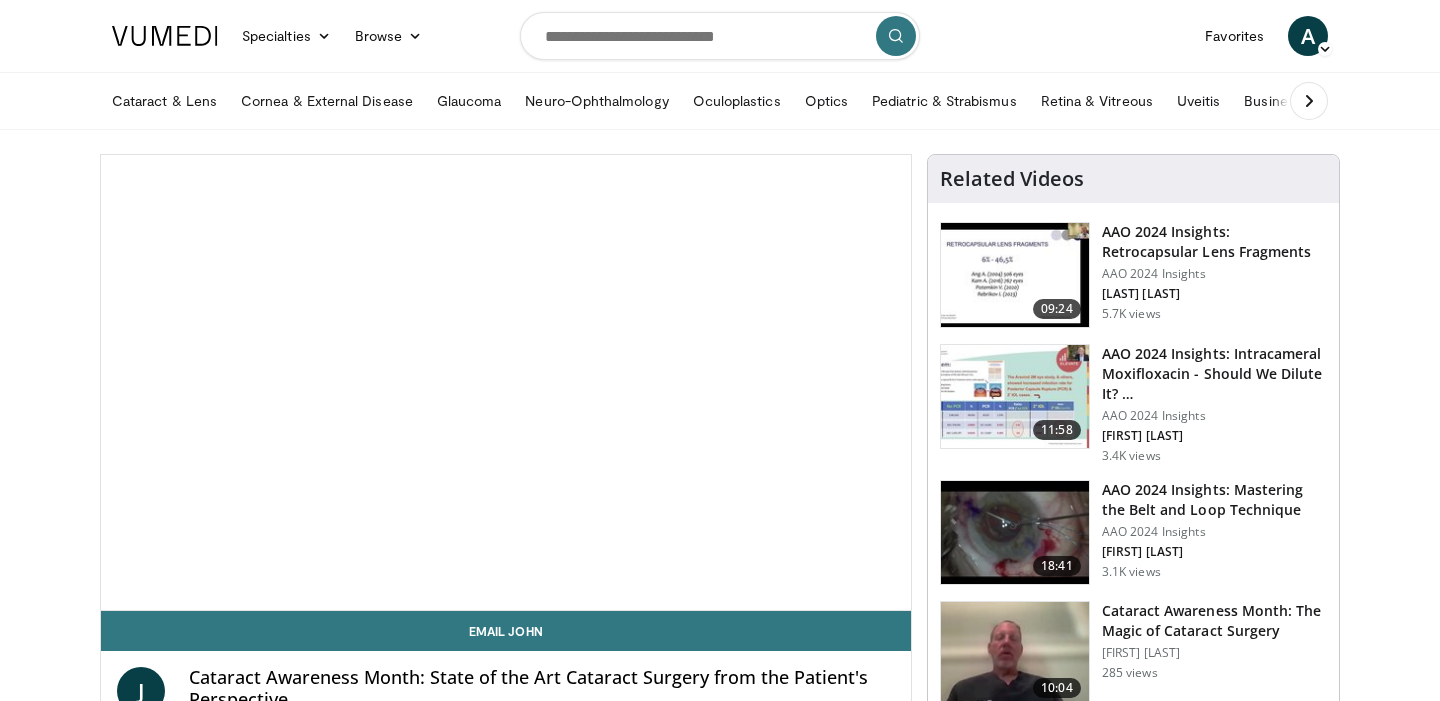 scroll, scrollTop: 0, scrollLeft: 0, axis: both 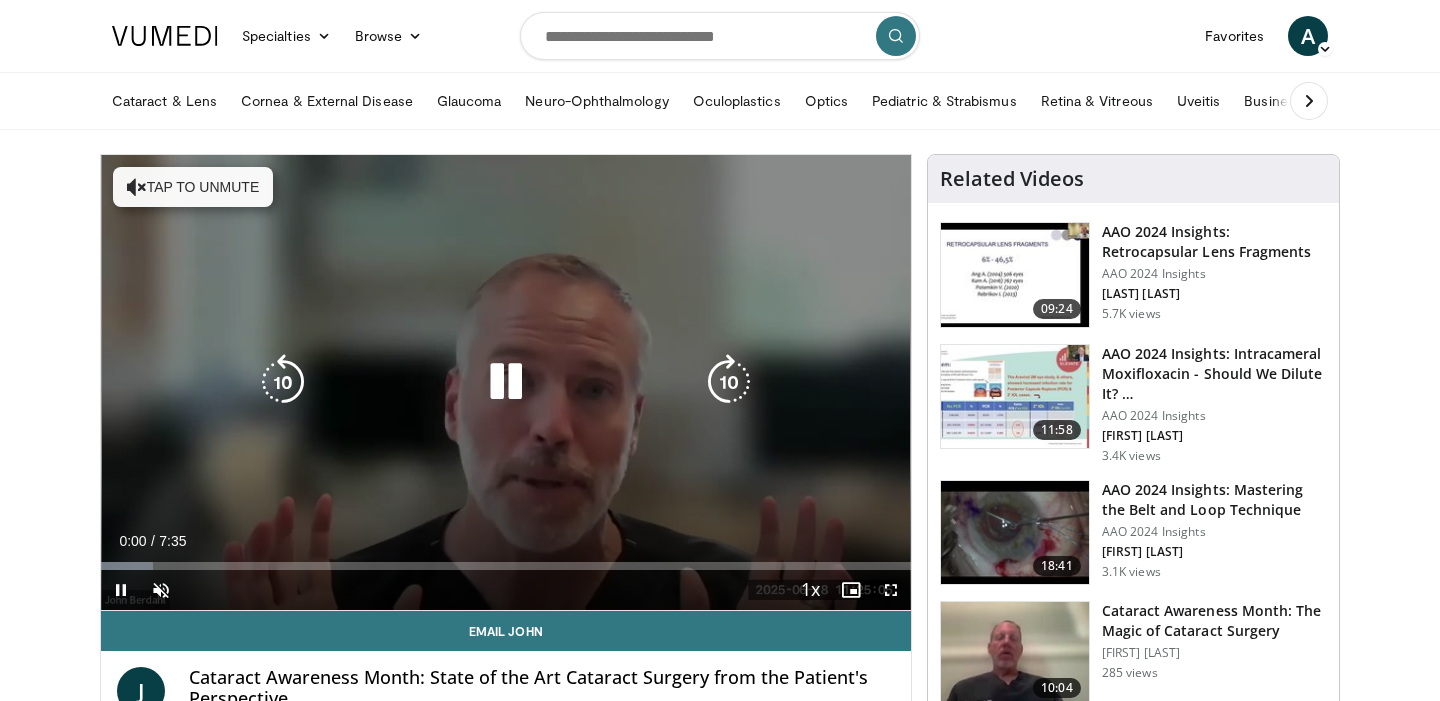 click on "Tap to unmute" at bounding box center (193, 187) 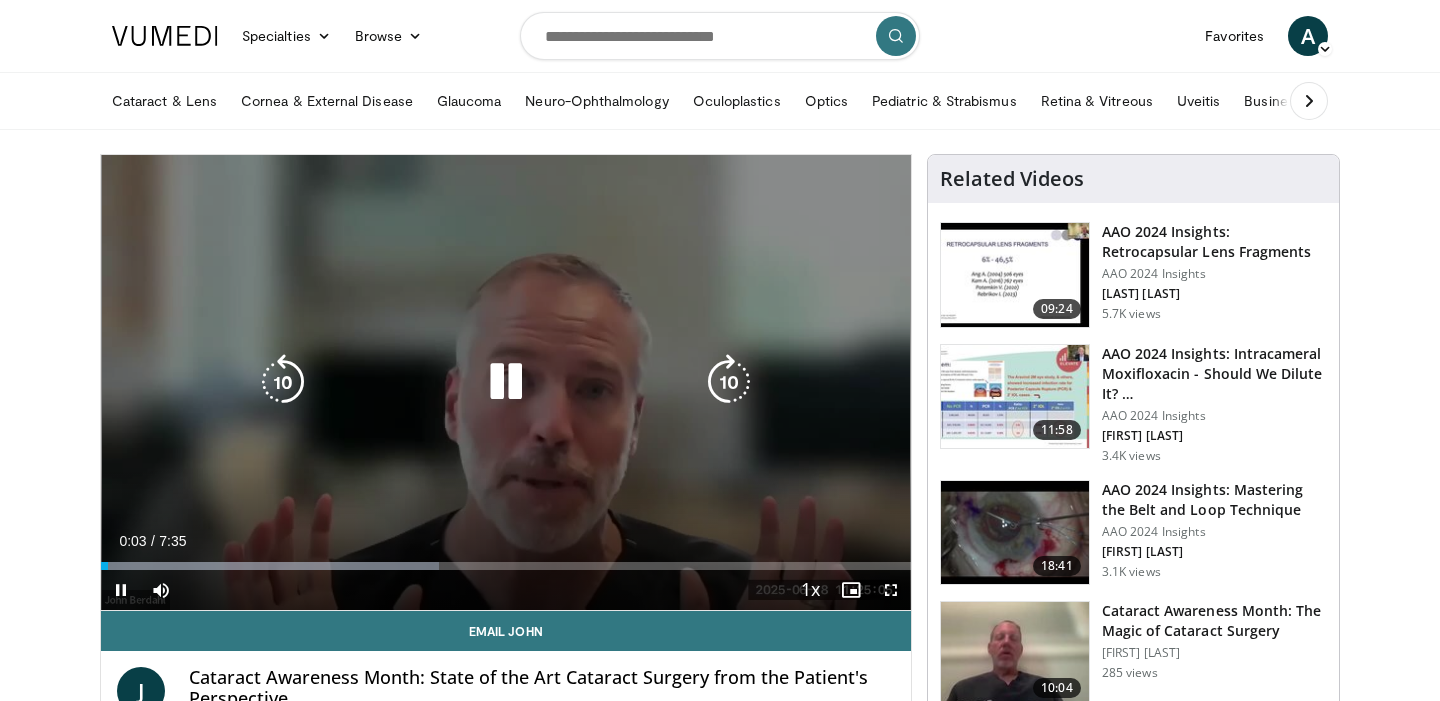 click at bounding box center (506, 382) 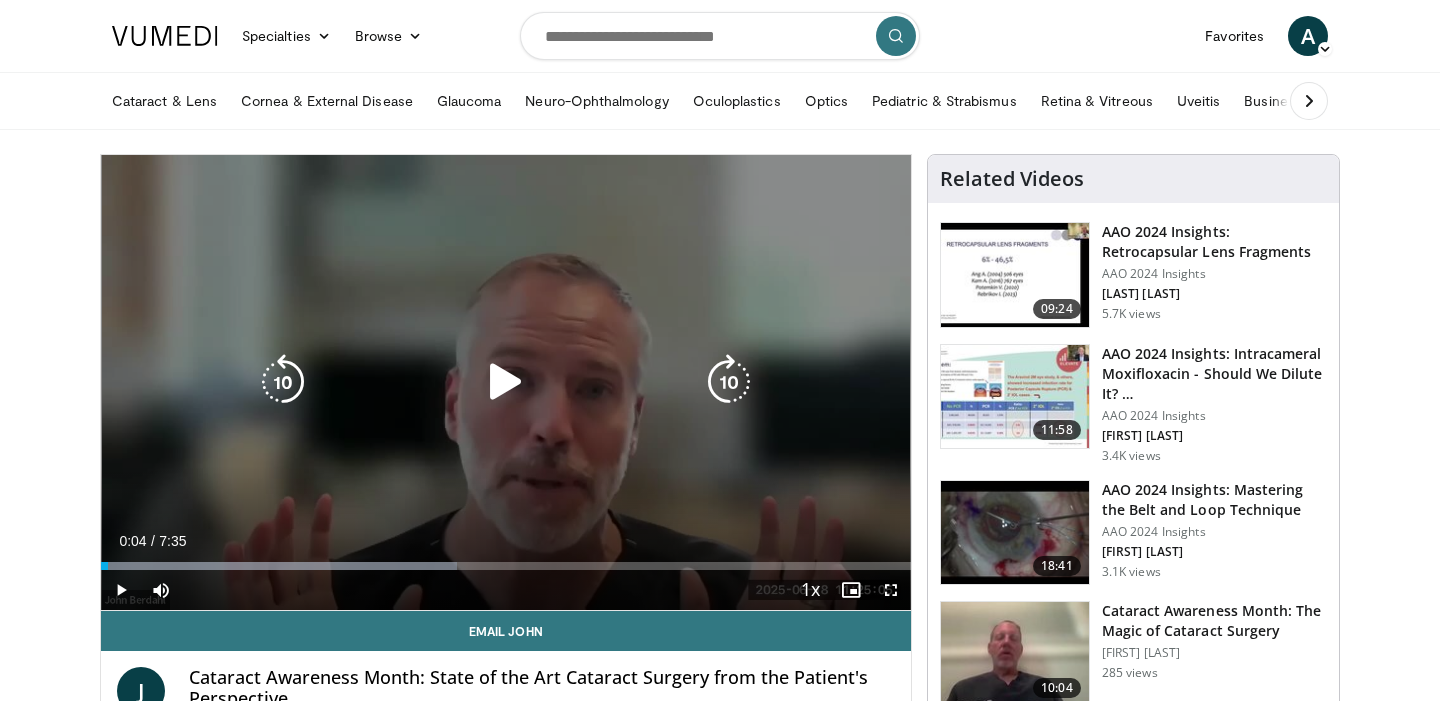 click on "10 seconds
Tap to unmute" at bounding box center [506, 382] 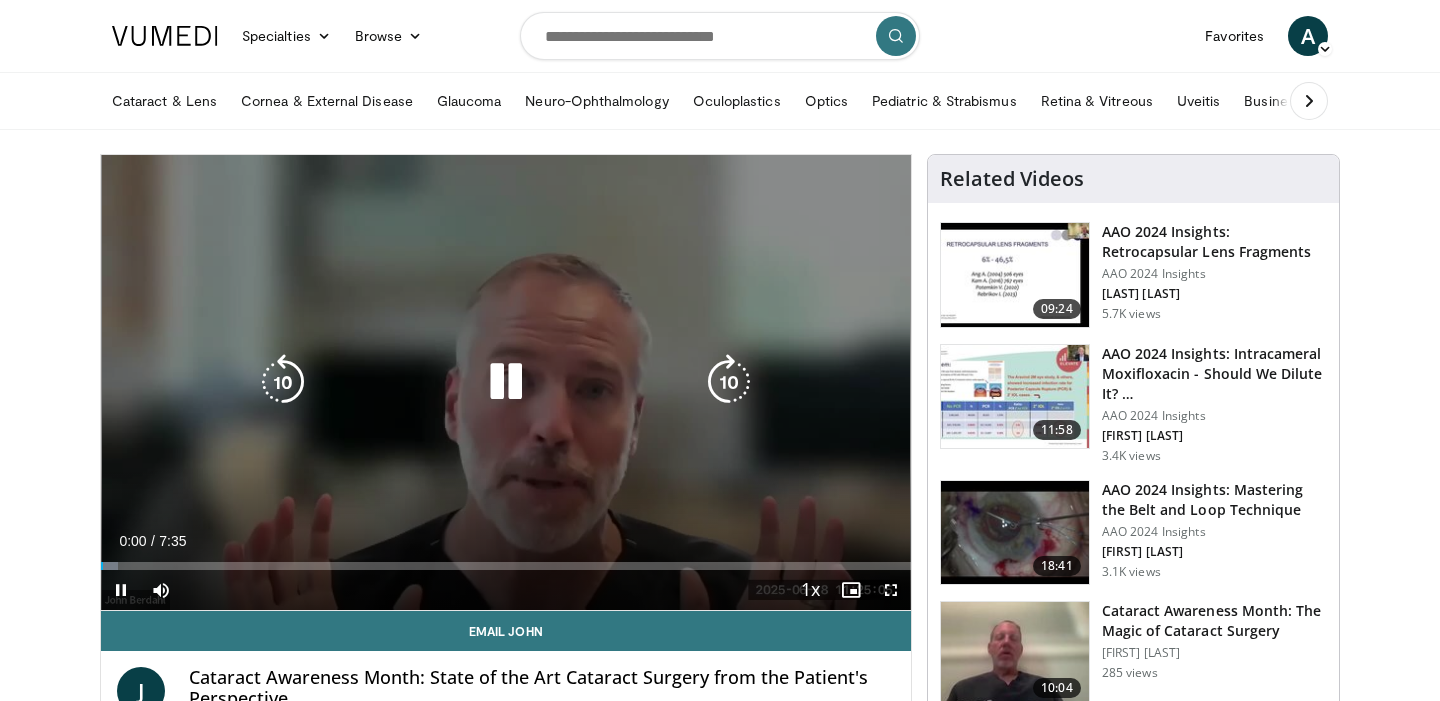 click at bounding box center (506, 382) 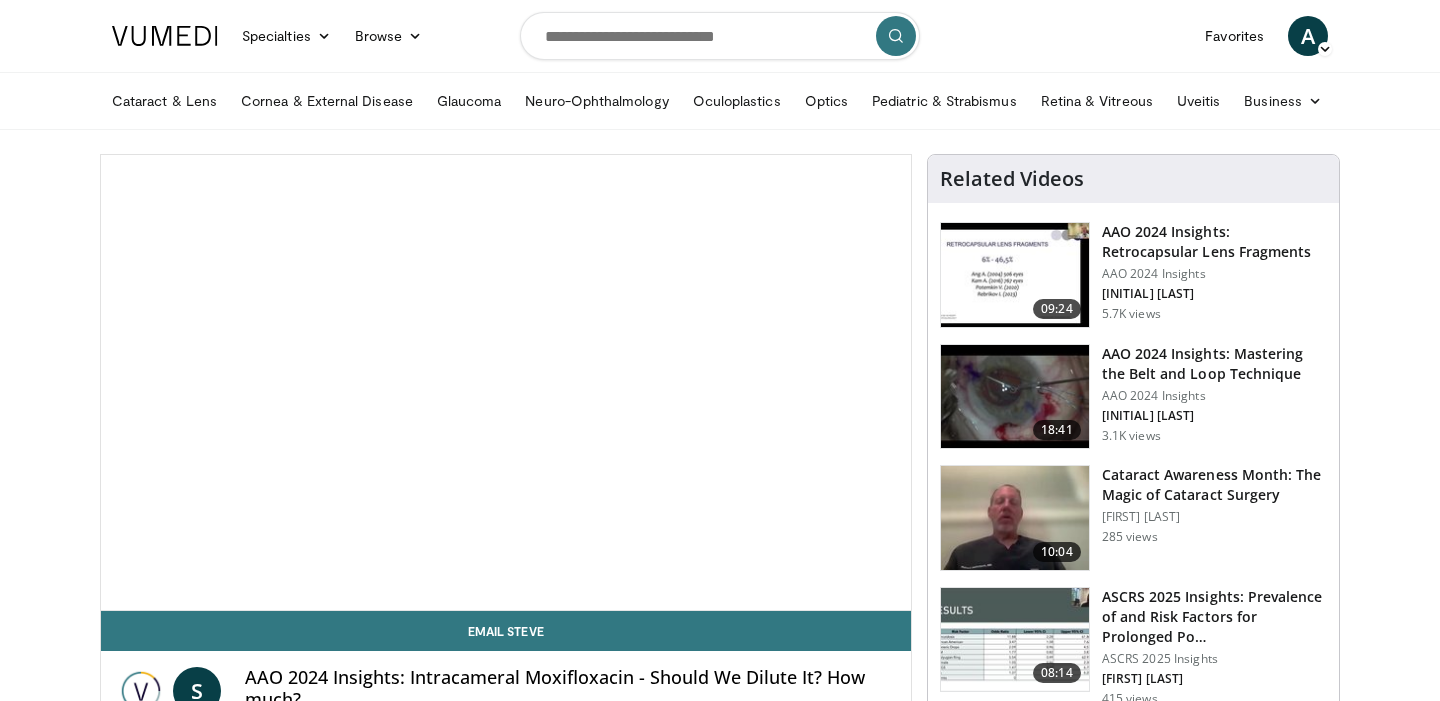 scroll, scrollTop: 0, scrollLeft: 0, axis: both 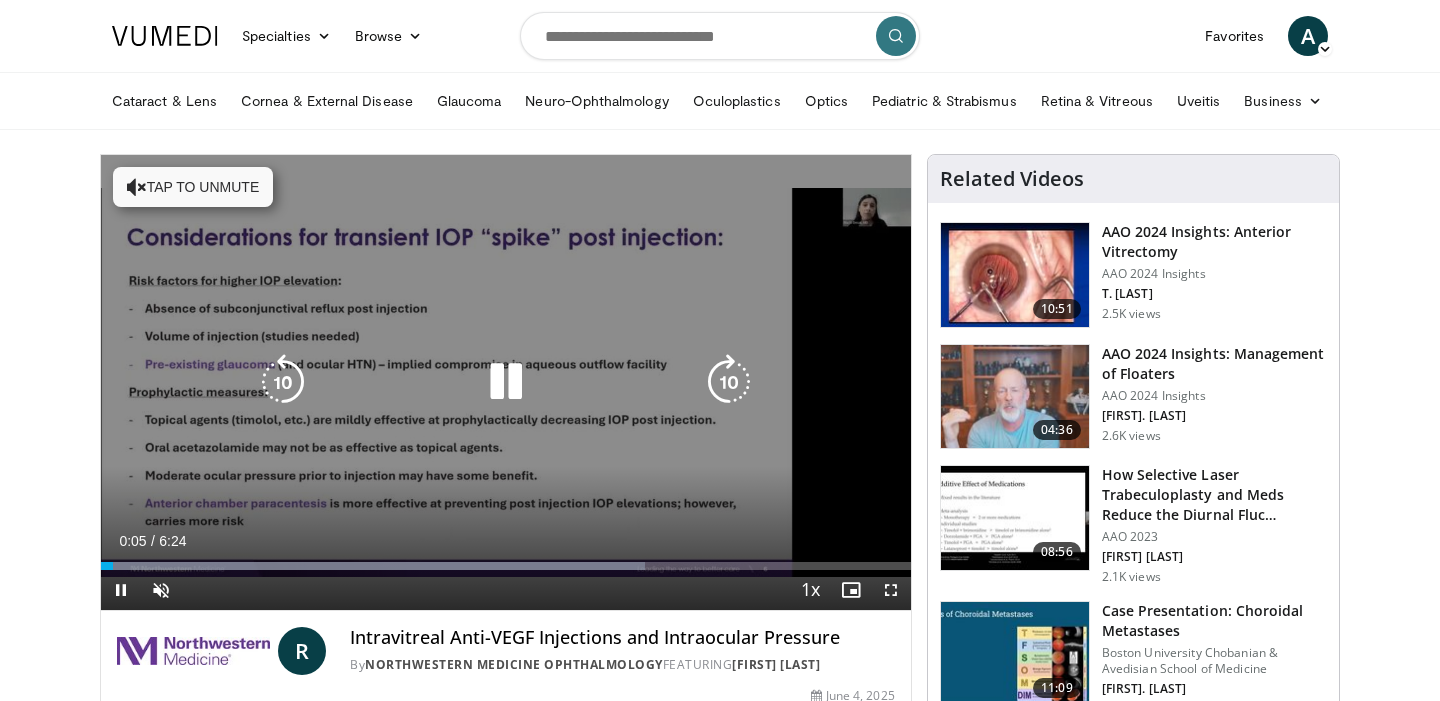 click on "Tap to unmute" at bounding box center [193, 187] 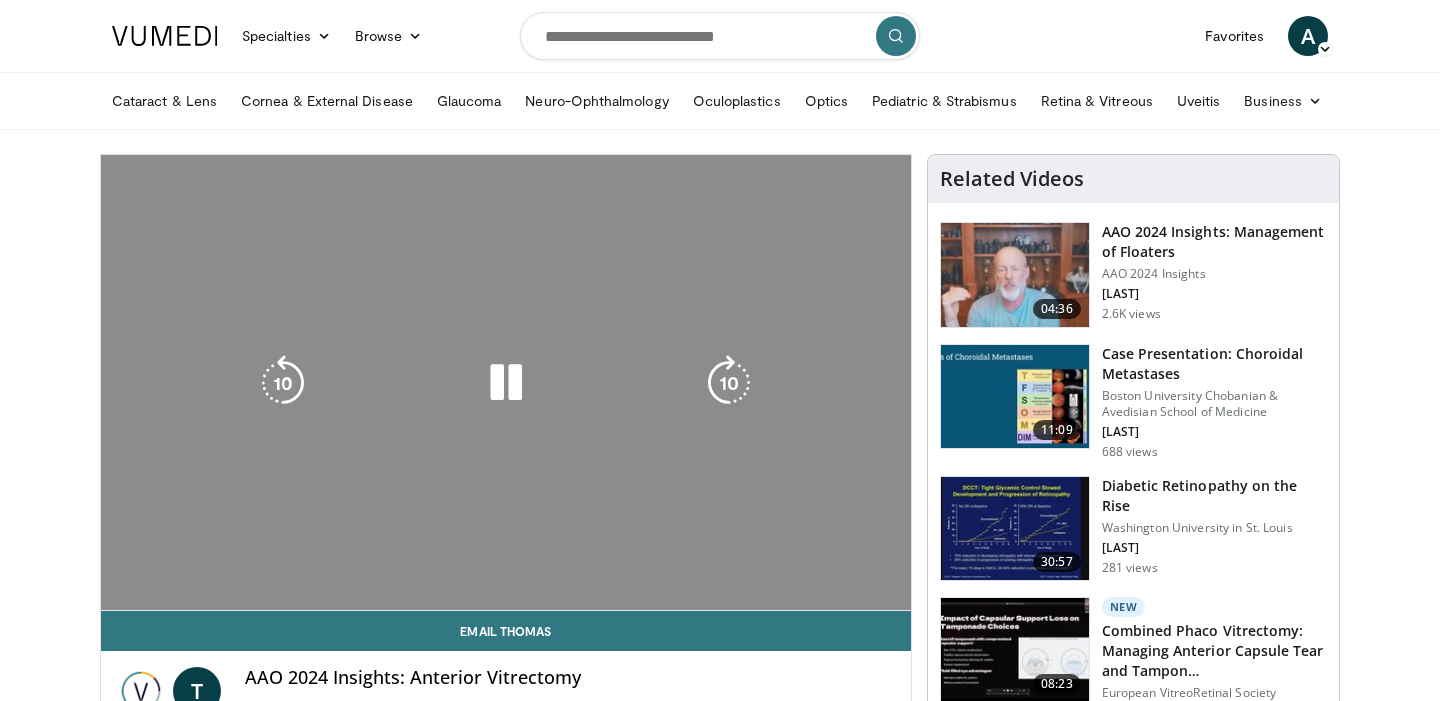 scroll, scrollTop: 0, scrollLeft: 0, axis: both 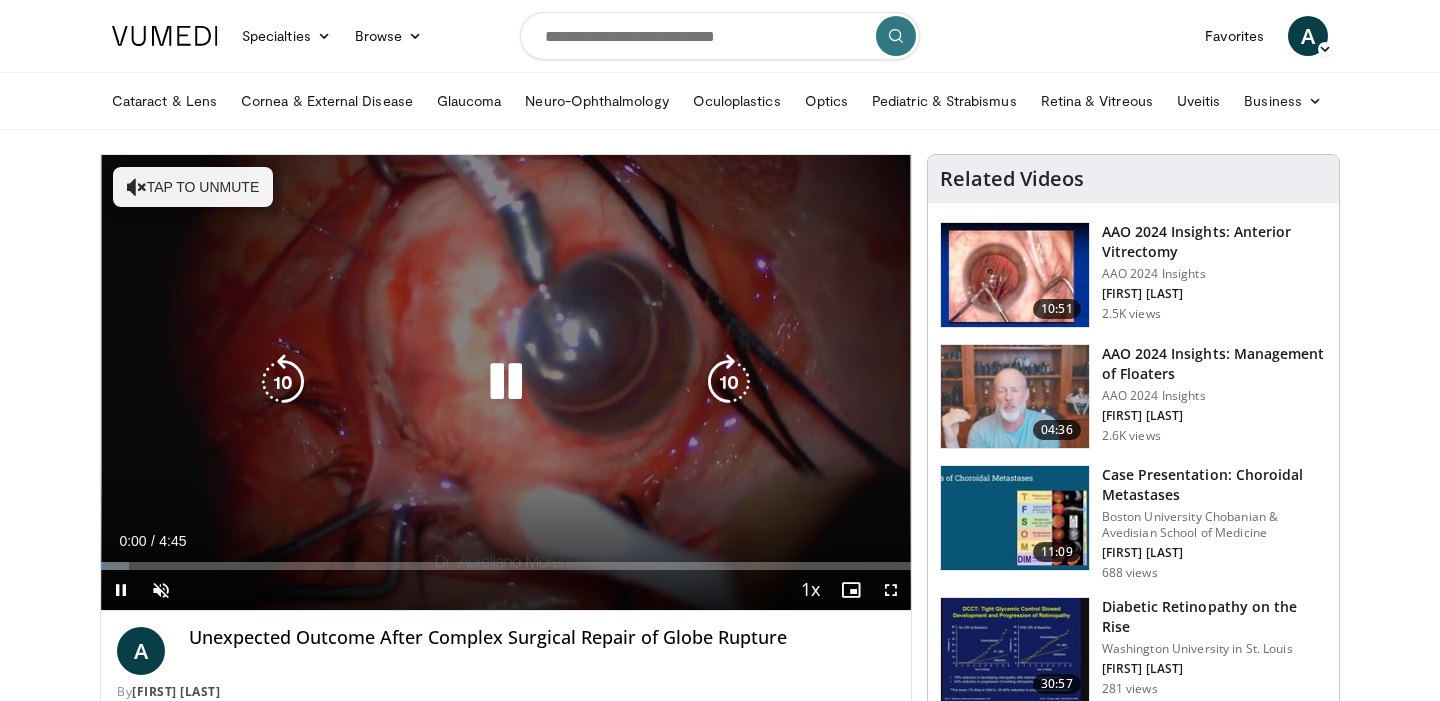 click on "10 seconds
Tap to unmute" at bounding box center (506, 382) 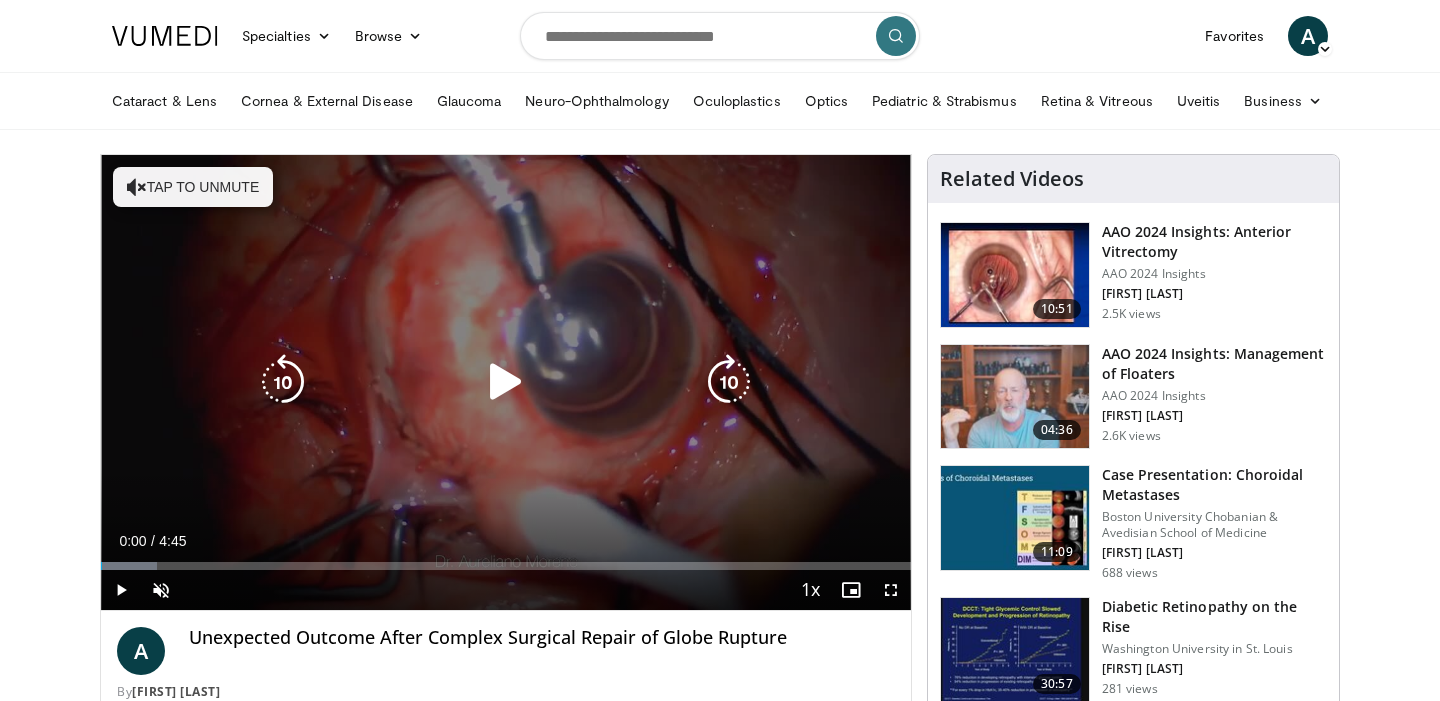 click at bounding box center [137, 187] 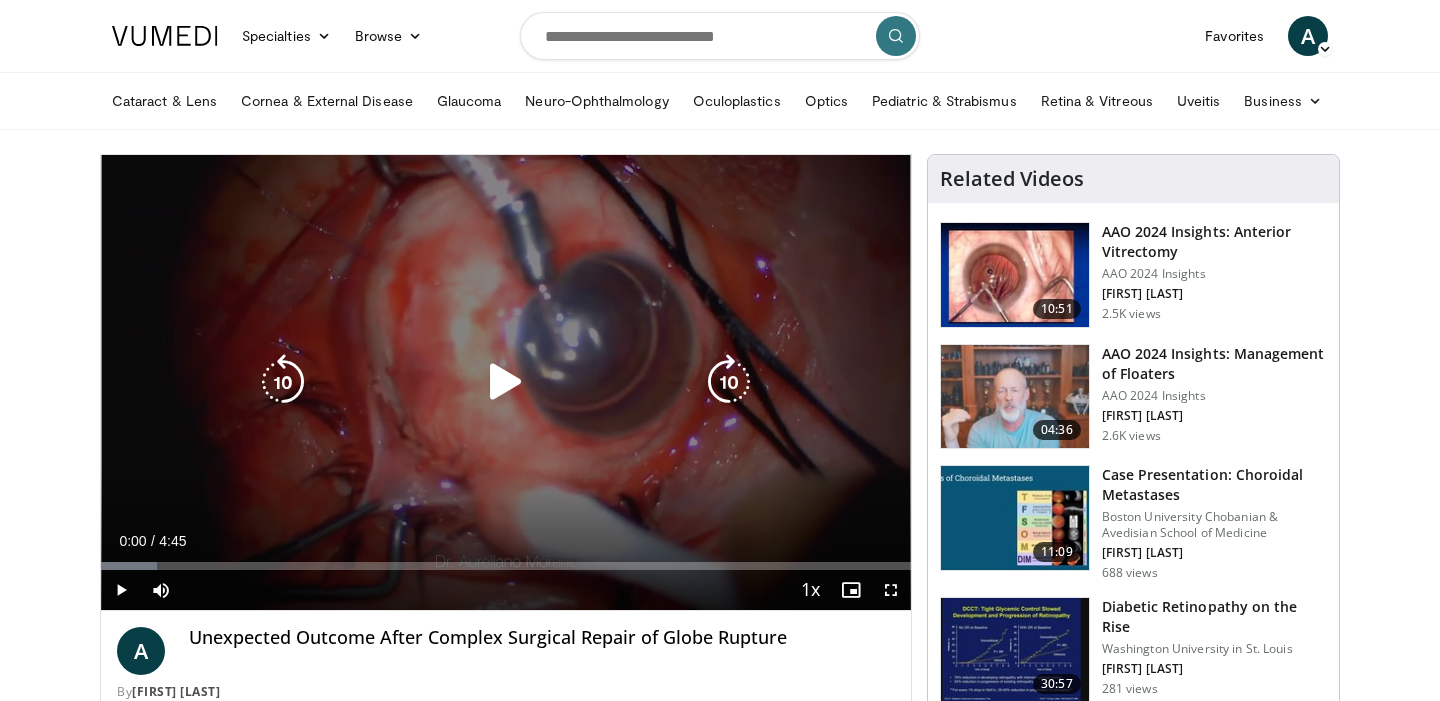 click at bounding box center [506, 382] 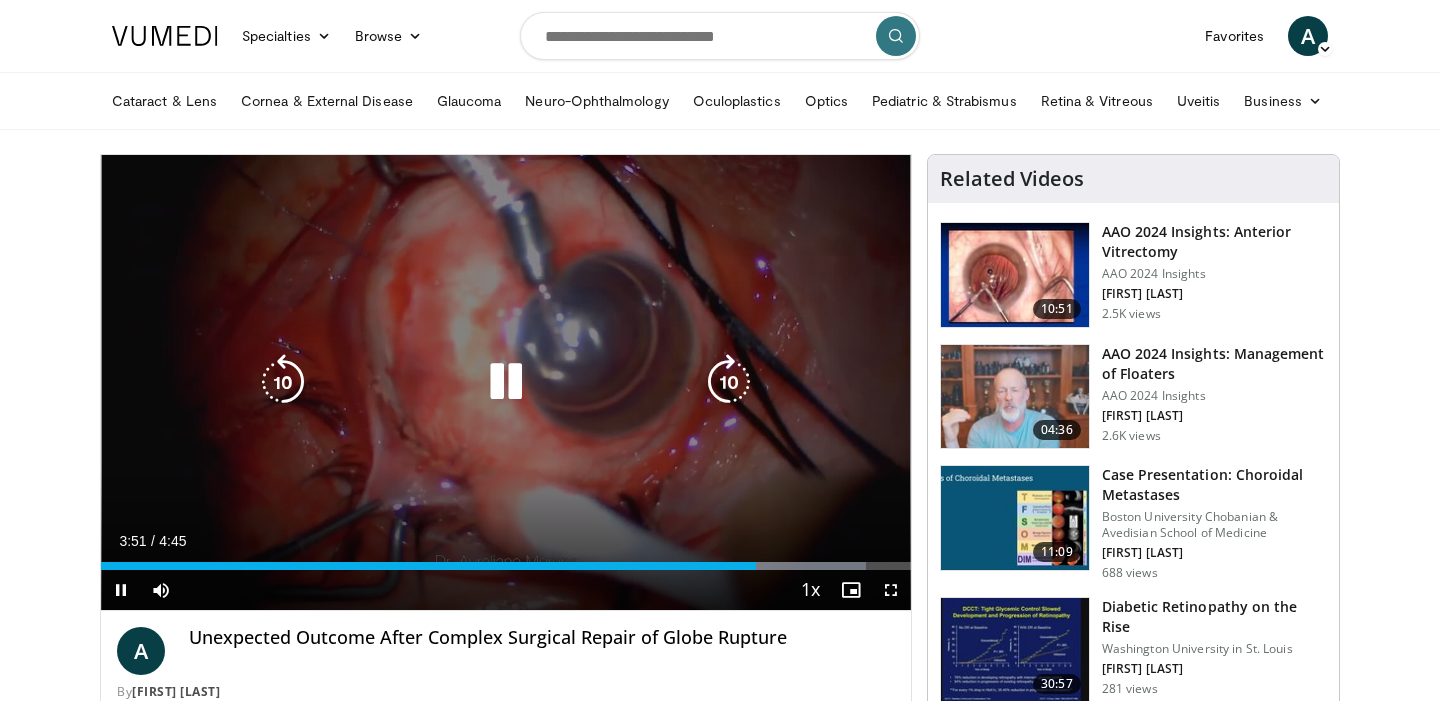 click at bounding box center [506, 382] 